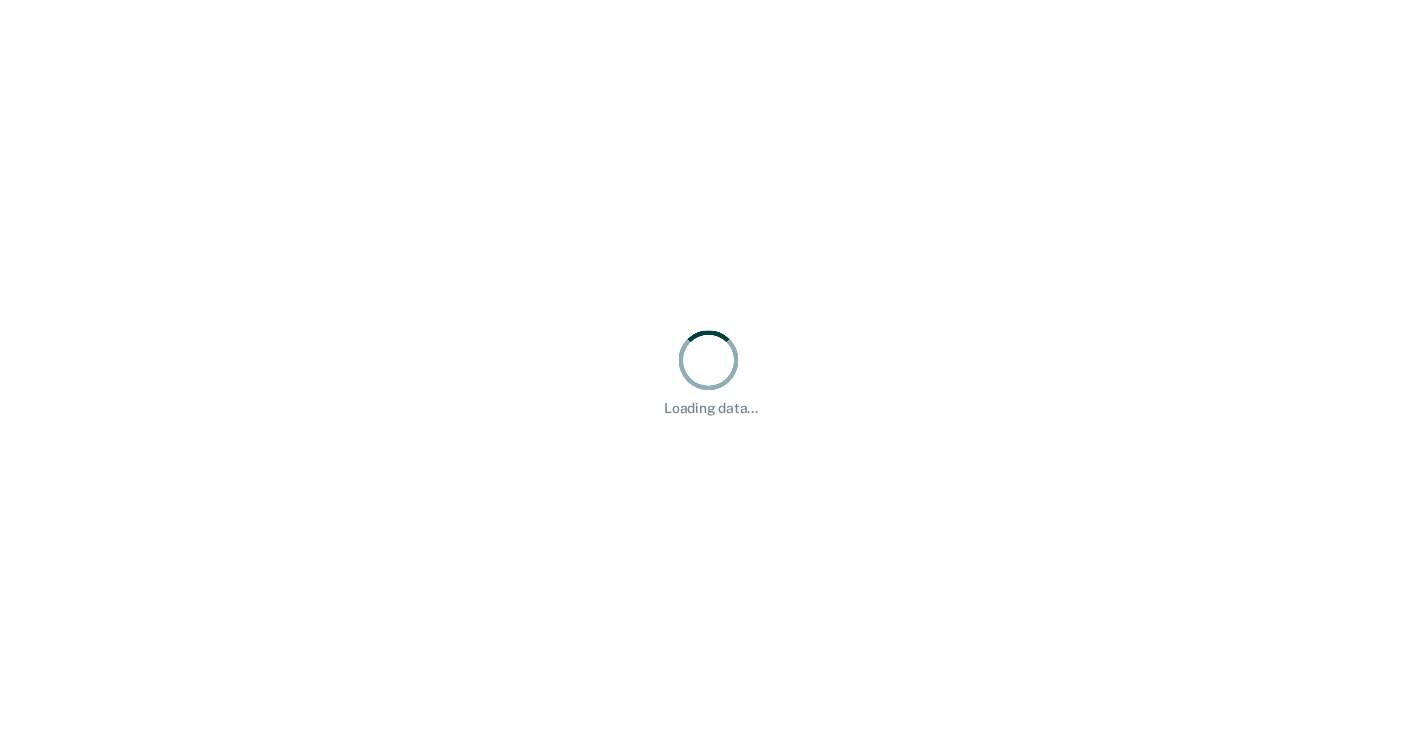scroll, scrollTop: 0, scrollLeft: 0, axis: both 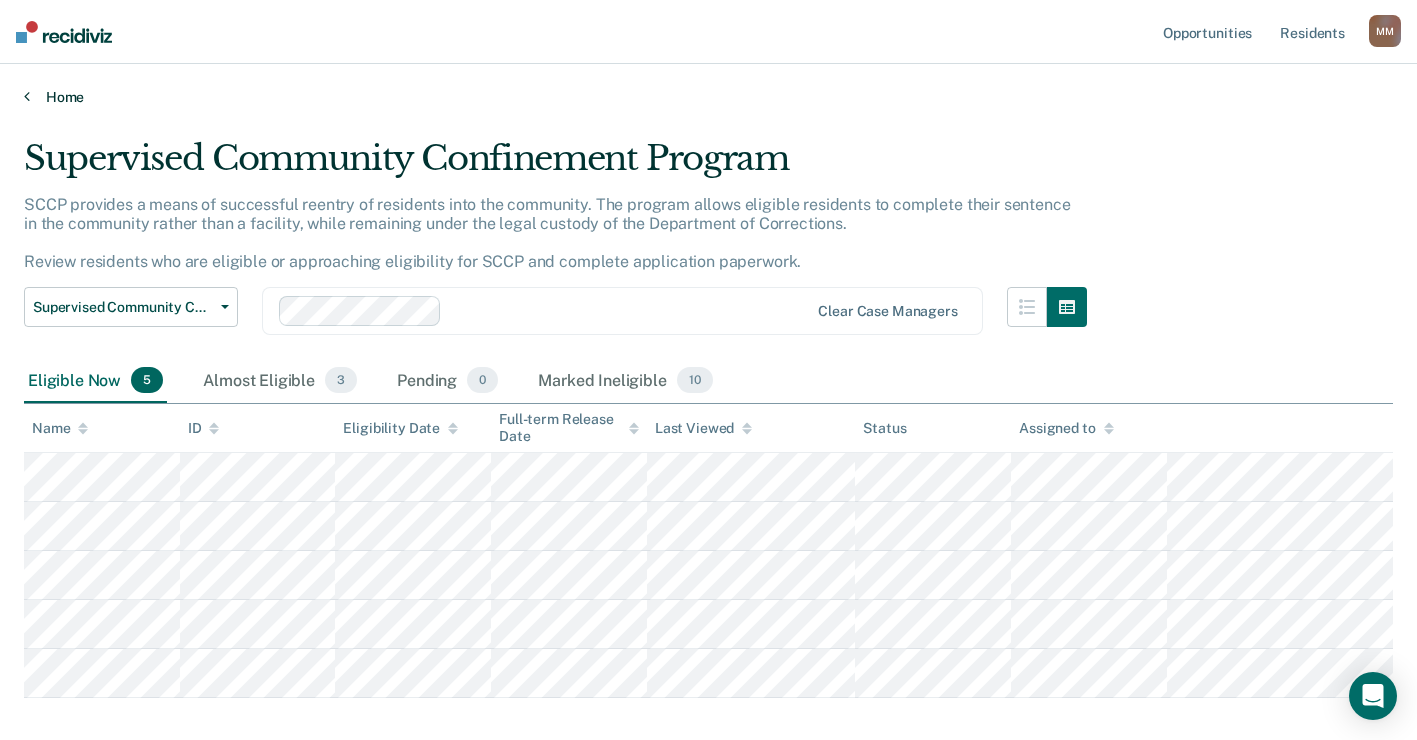 click on "Home" at bounding box center [708, 97] 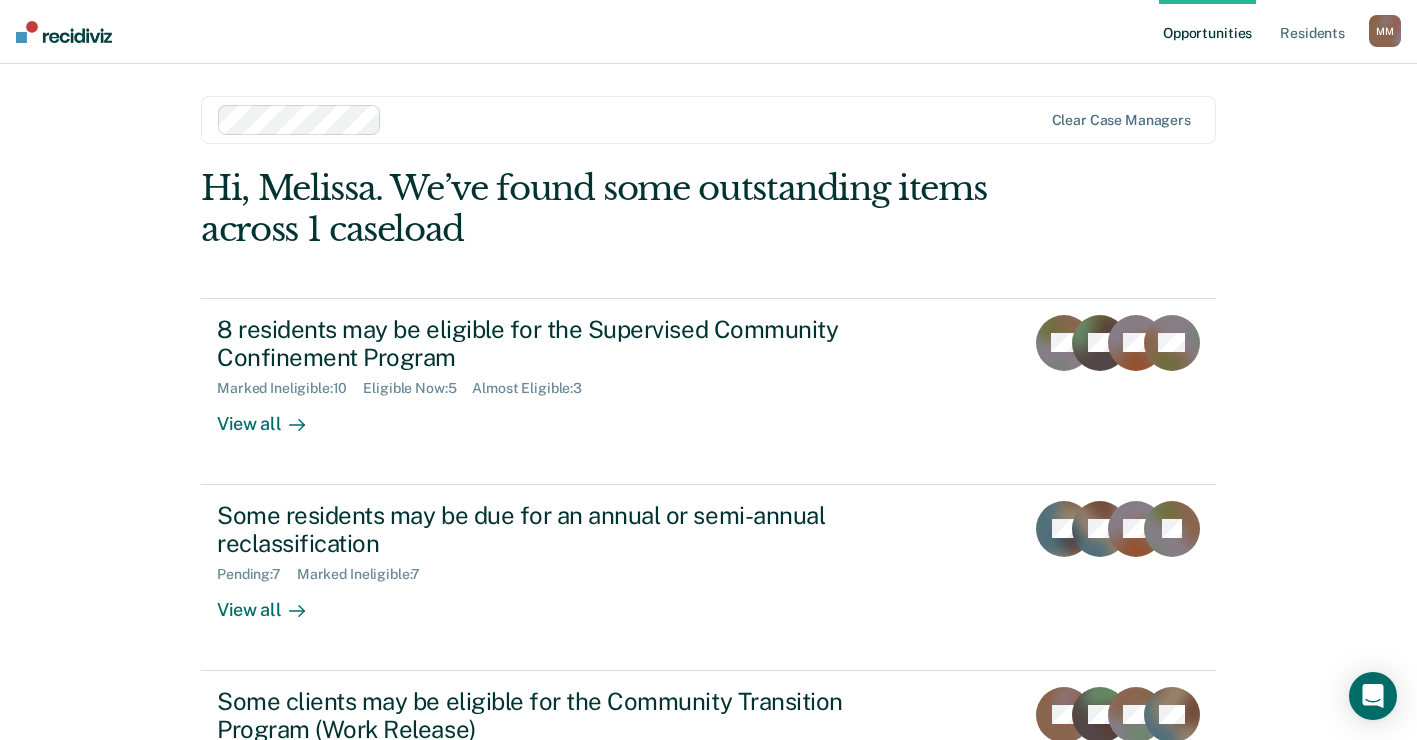 click at bounding box center (716, 119) 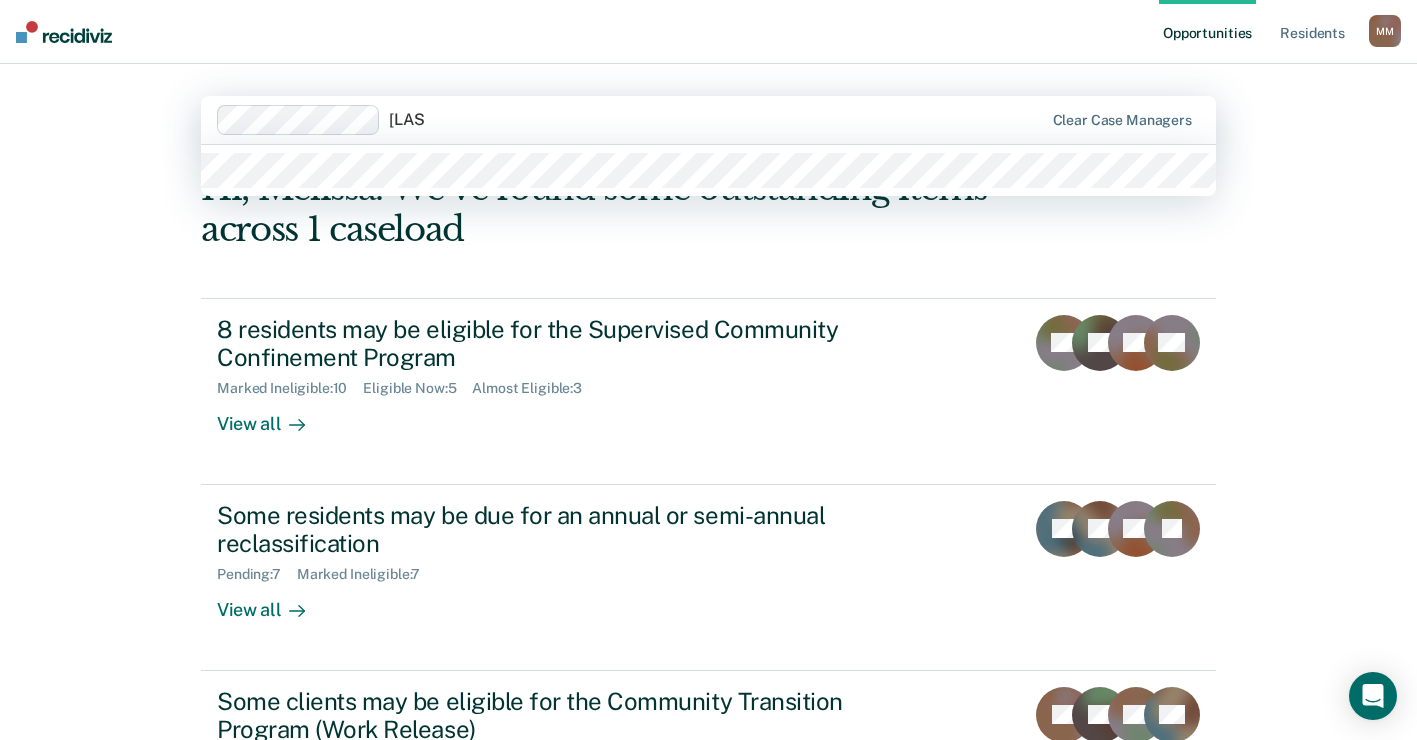 type on "[LAST]" 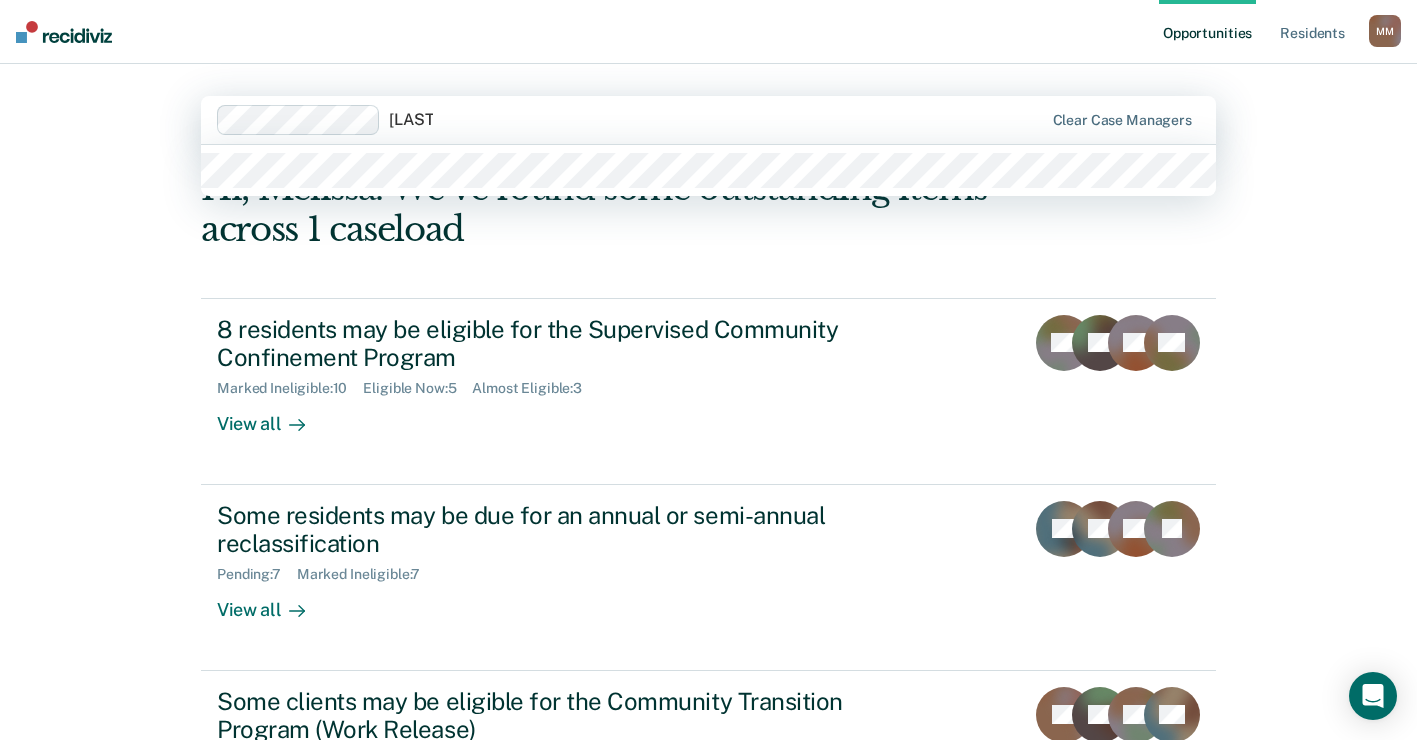 type 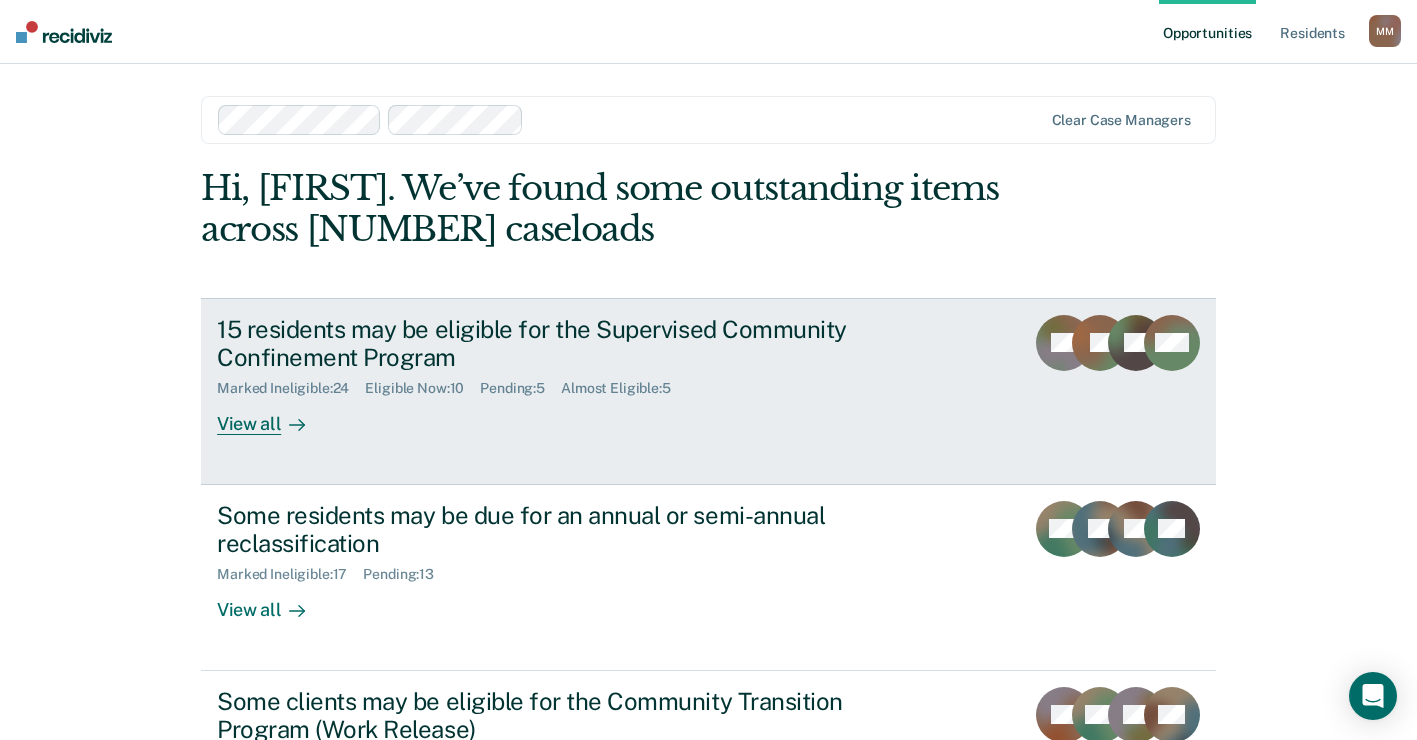 click on "View all" at bounding box center (273, 416) 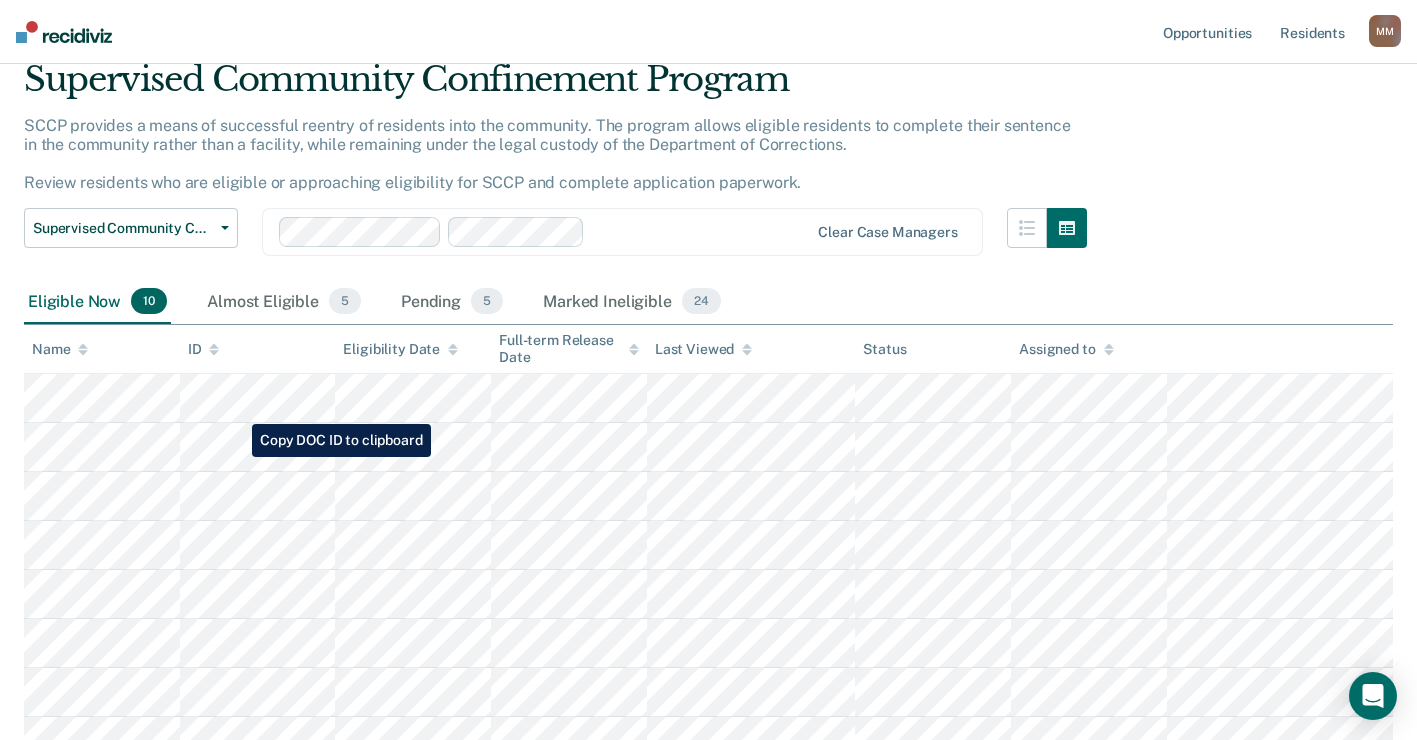 scroll, scrollTop: 0, scrollLeft: 0, axis: both 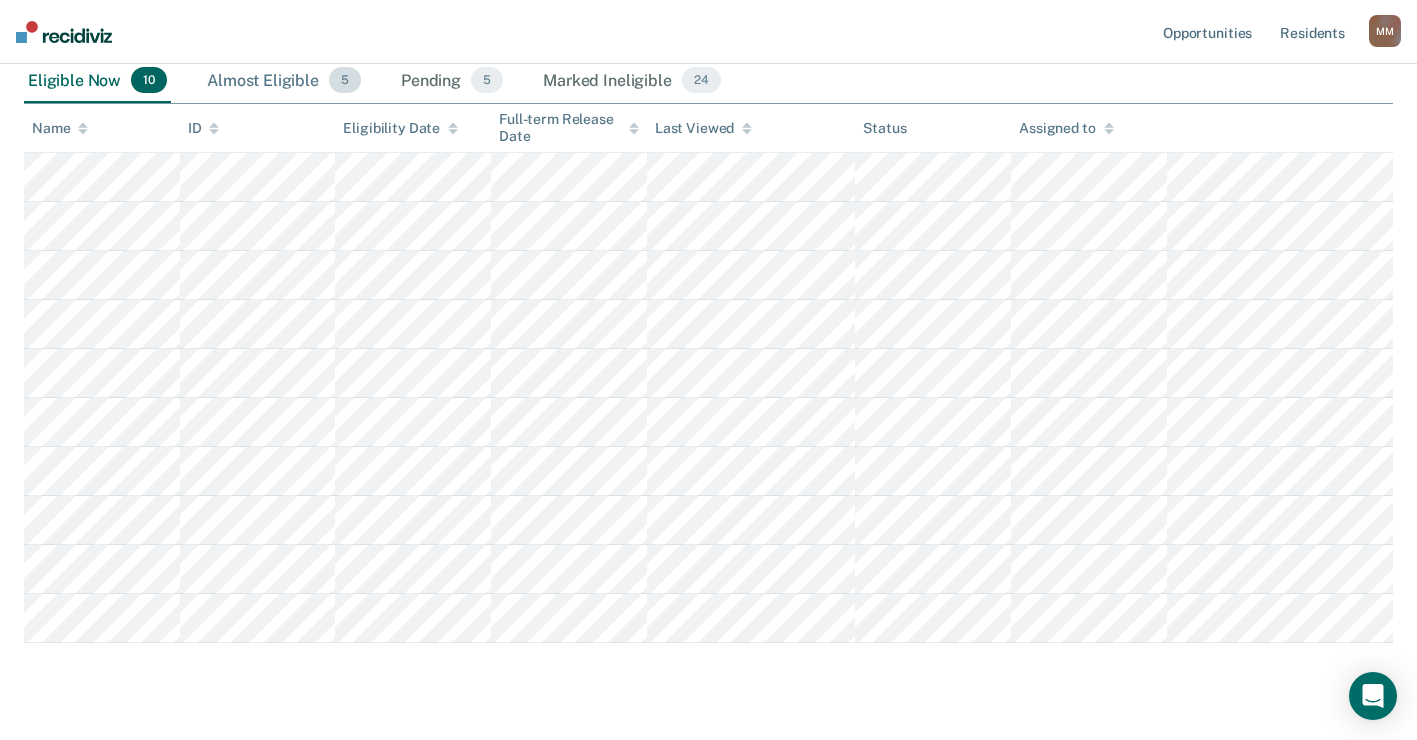 click on "Almost Eligible 5" at bounding box center (284, 81) 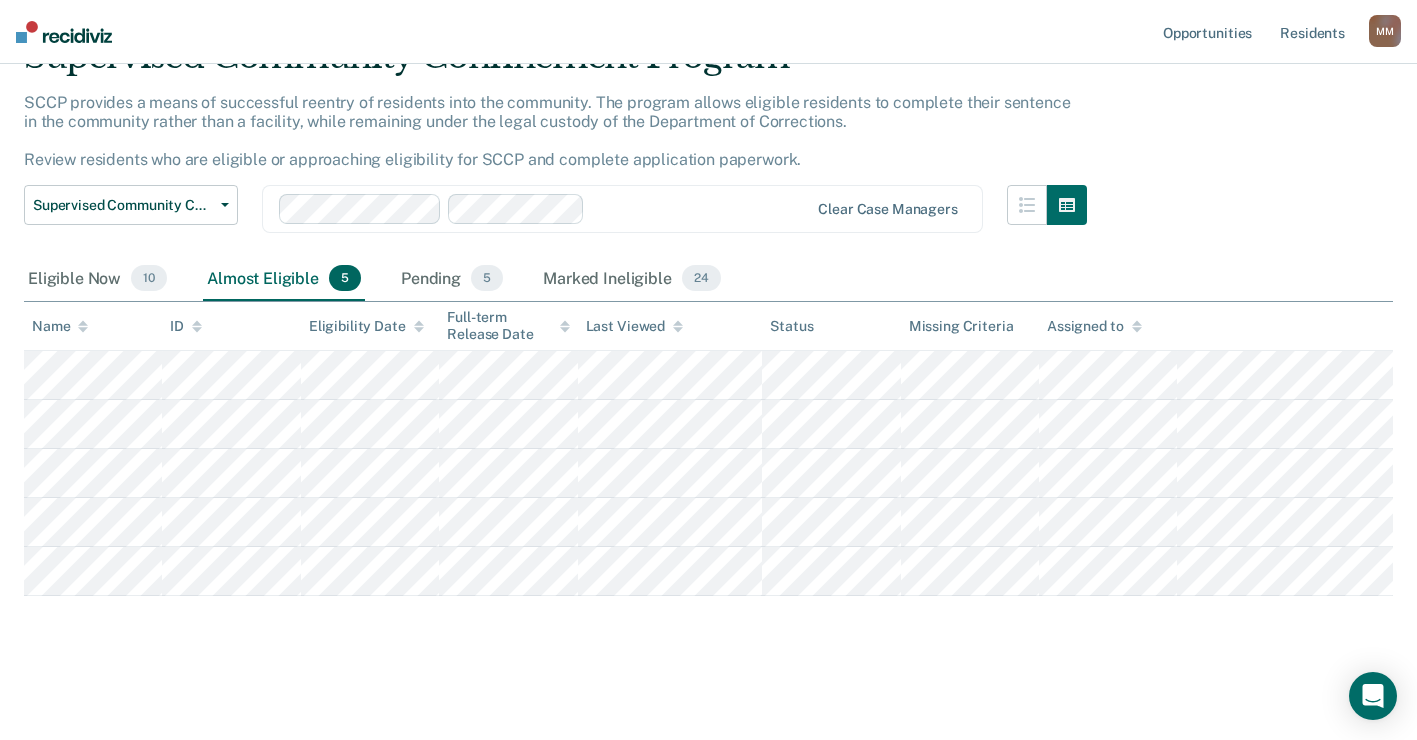 scroll, scrollTop: 100, scrollLeft: 0, axis: vertical 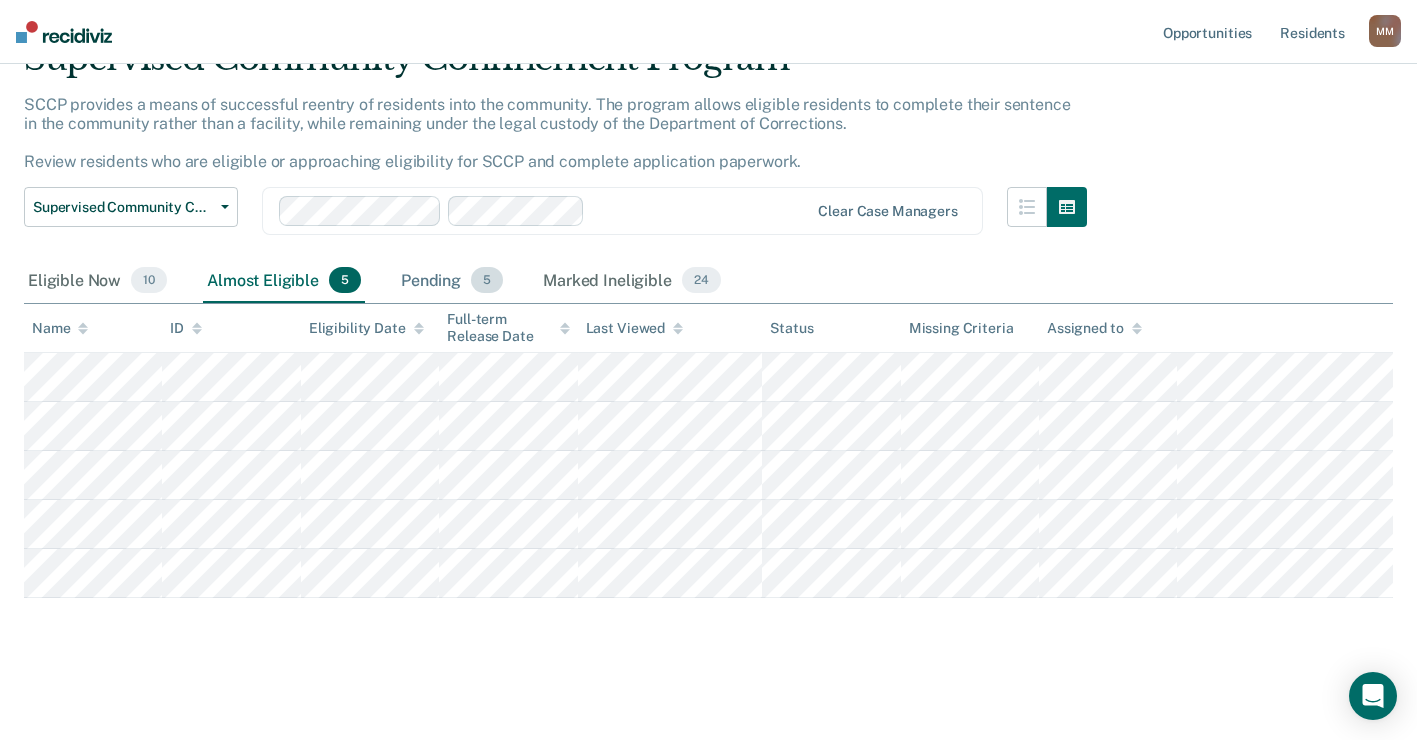 click on "Pending 5" at bounding box center [452, 281] 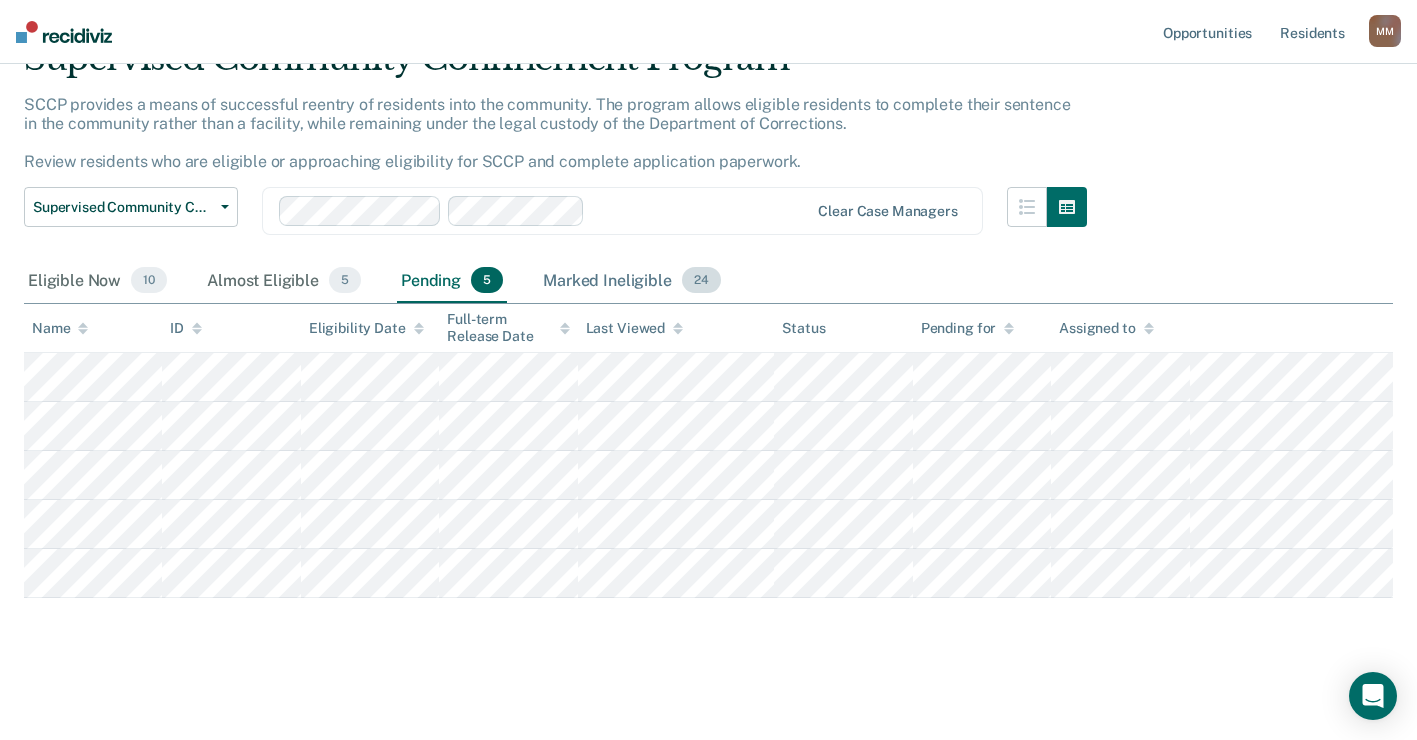 click on "Marked Ineligible [NUMBER]" at bounding box center [631, 281] 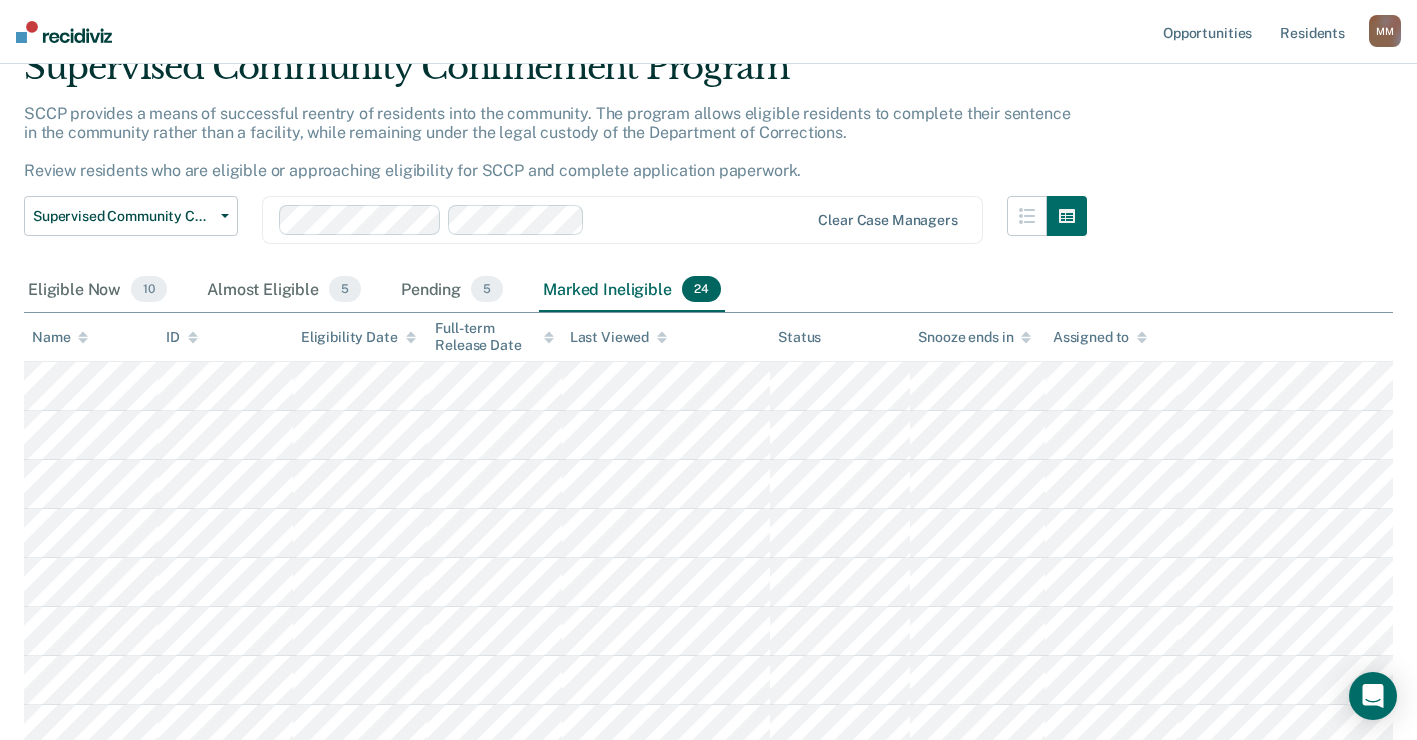 scroll, scrollTop: 33, scrollLeft: 0, axis: vertical 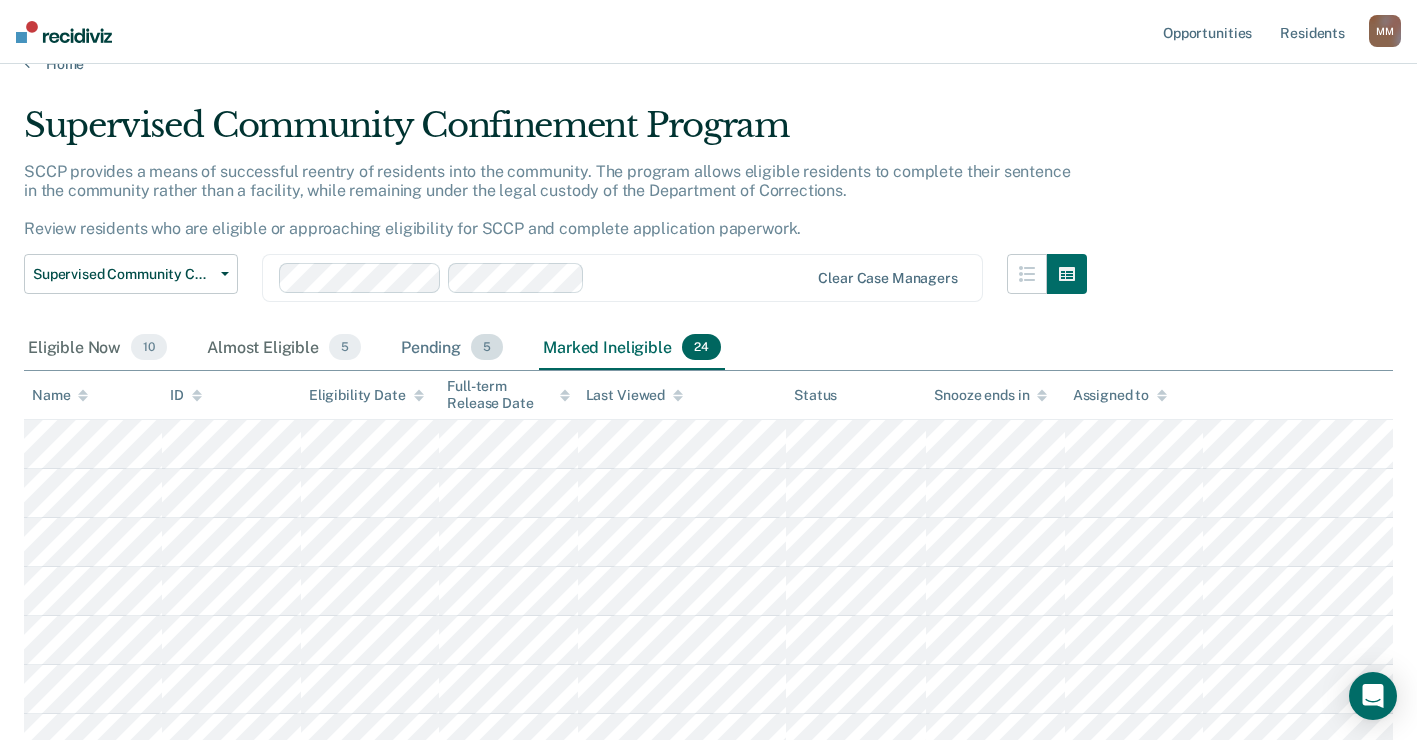 click on "Pending 5" at bounding box center (452, 348) 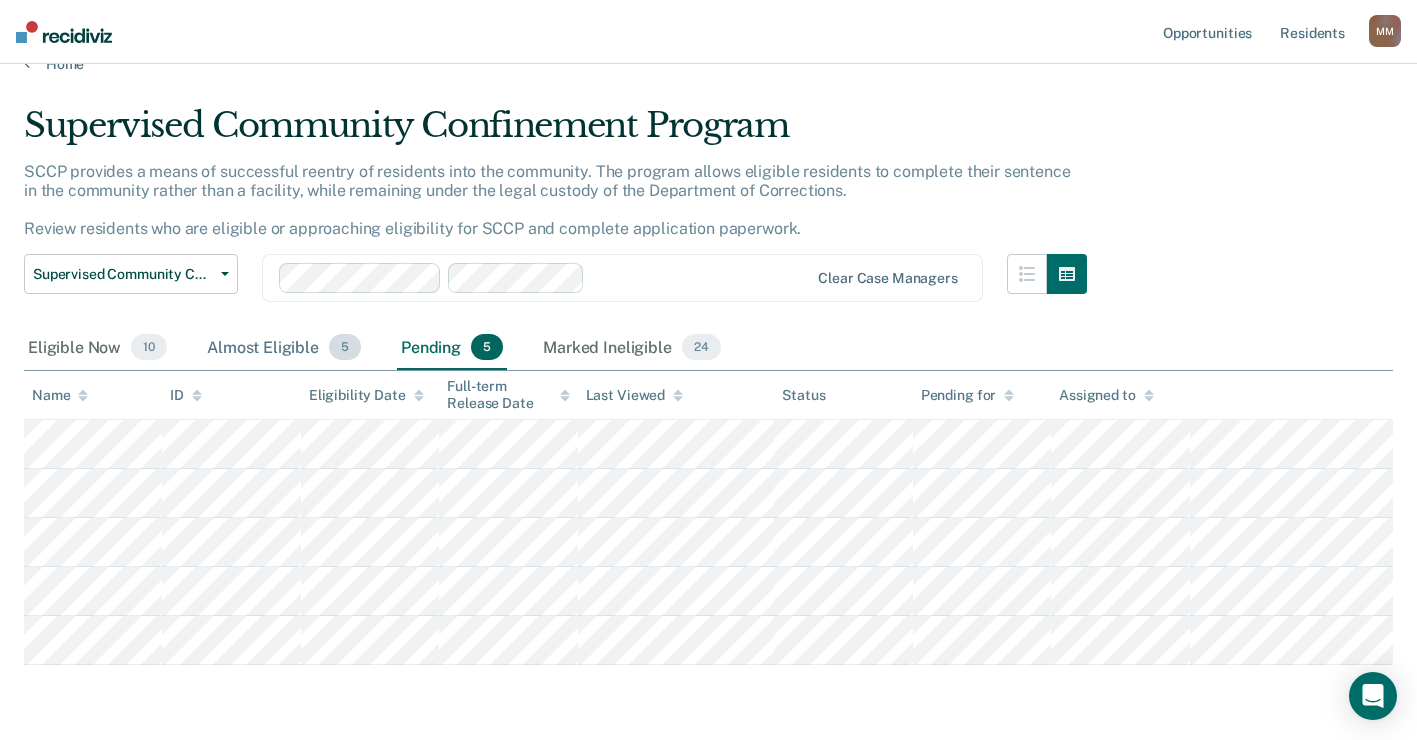 click on "Almost Eligible 5" at bounding box center [284, 348] 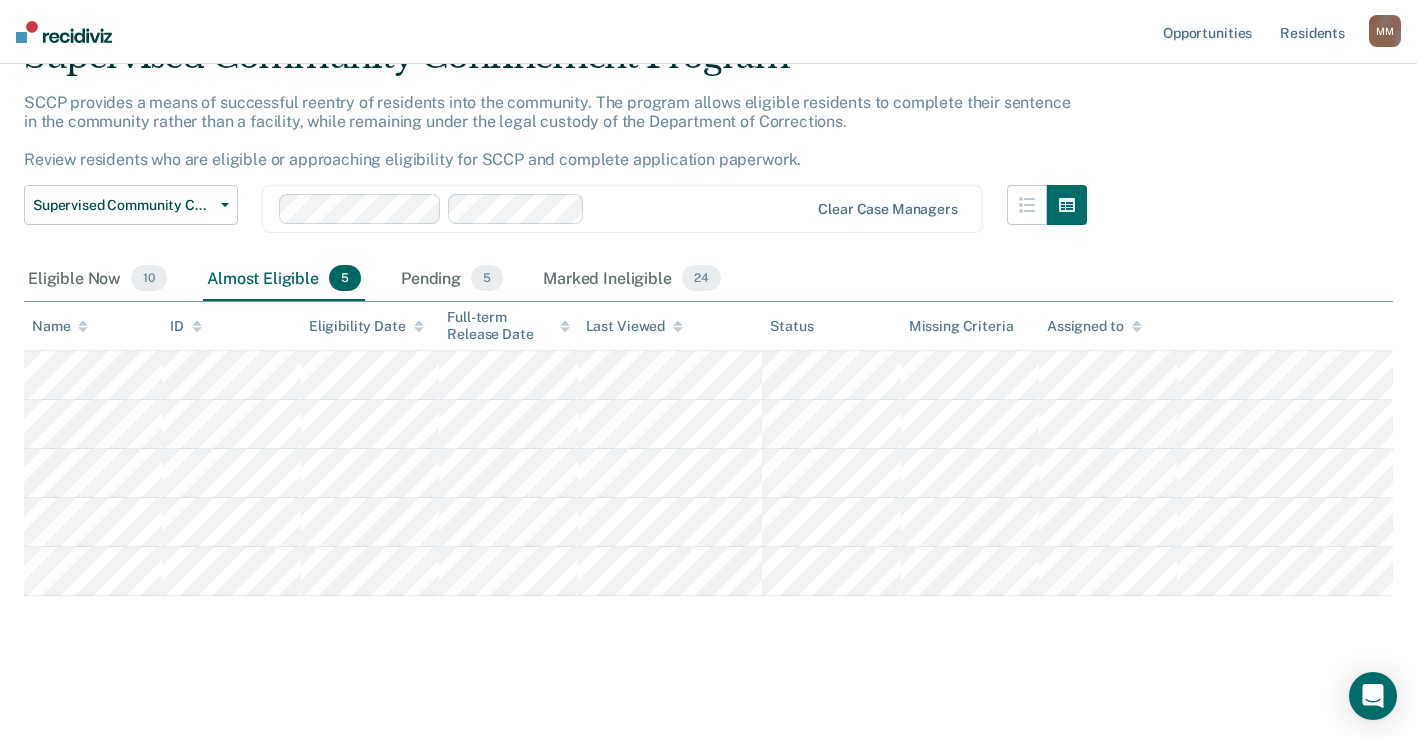 scroll, scrollTop: 0, scrollLeft: 0, axis: both 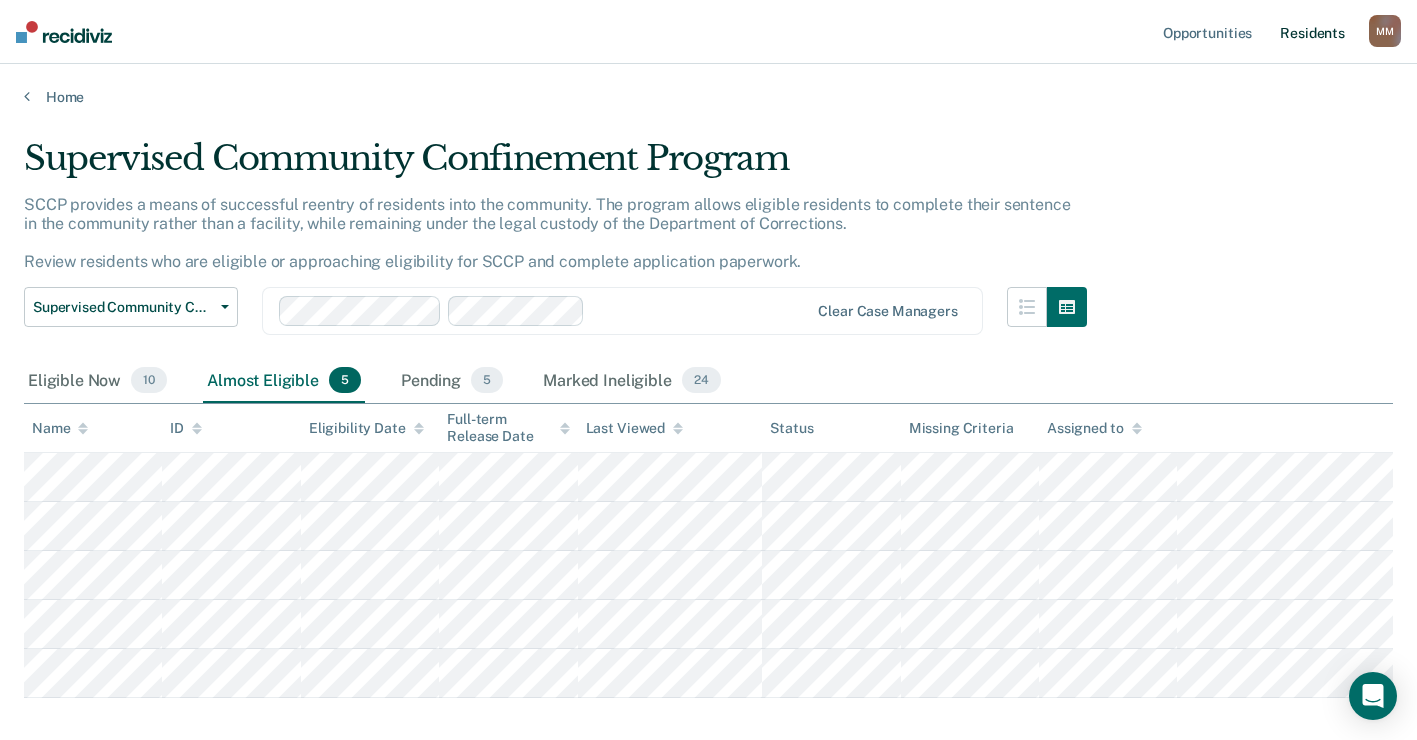 click on "Resident s" at bounding box center (1312, 32) 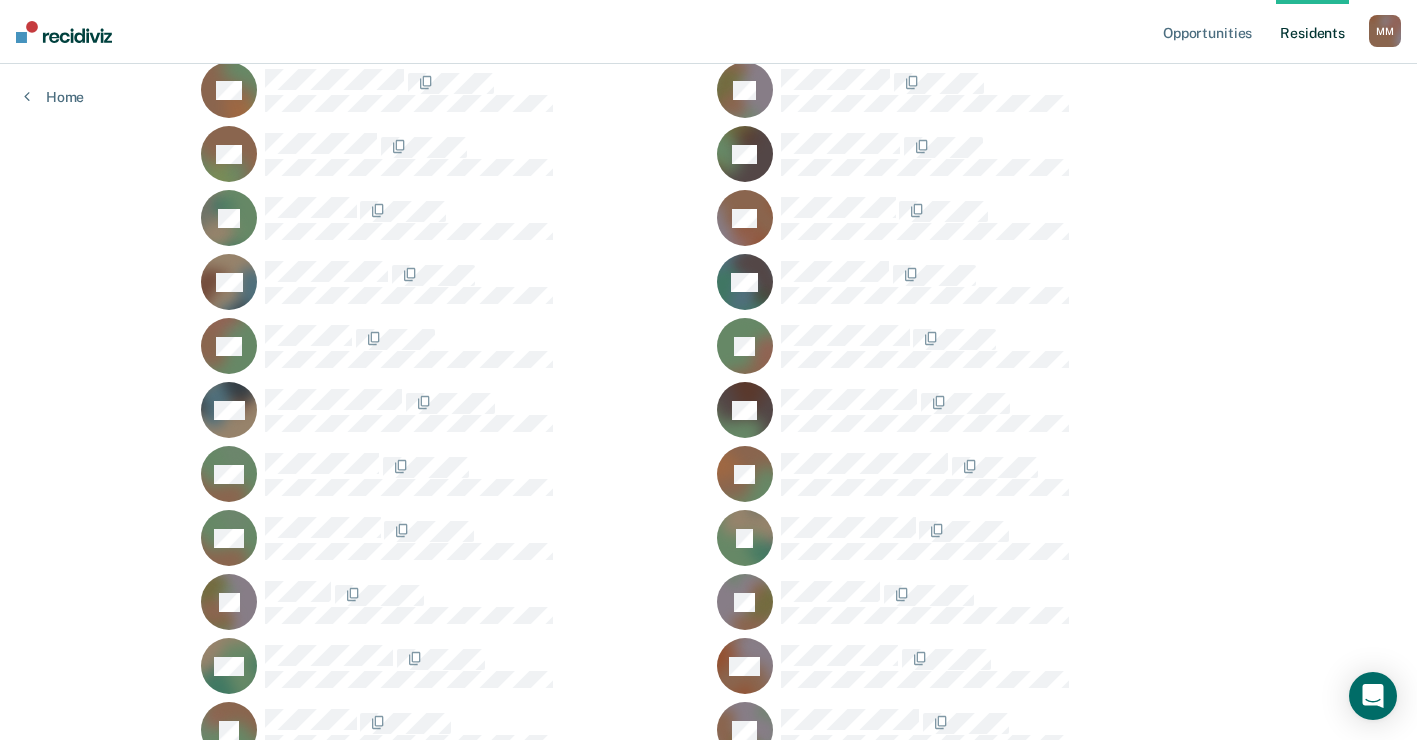 scroll, scrollTop: 2200, scrollLeft: 0, axis: vertical 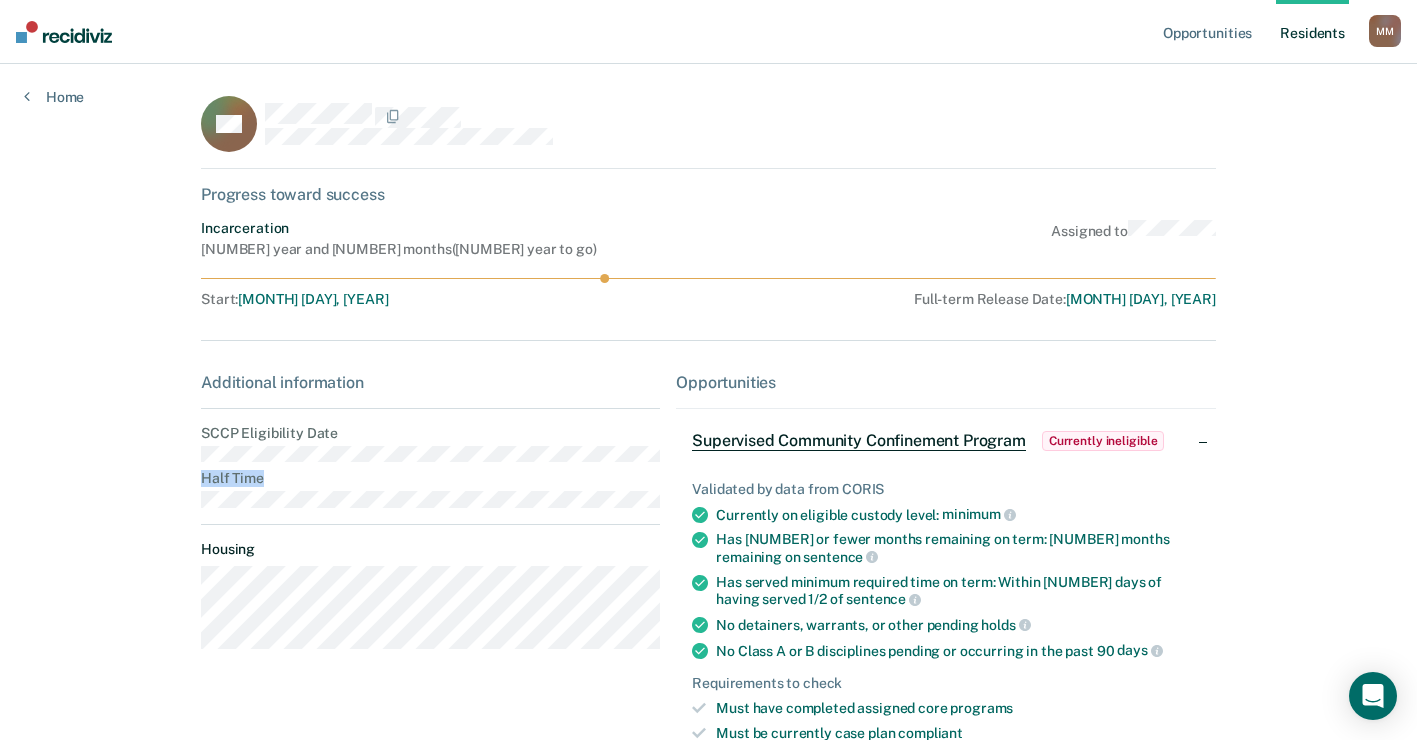 click on "AR Progress toward success Incarceration [NUMBER] year and [NUMBER] months ( [NUMBER] year to go ) Assigned to Start : [MONTH] [DAY], [YEAR] Full-term Release Date : [MONTH] [DAY], [YEAR] Additional information SCCP Eligibility Date Half Time Housing Opportunities Supervised Community Confinement Program Currently ineligible Validated by data from CORIS Currently on eligible custody level: minimum Has [NUMBER] or fewer months remaining on term: [NUMBER] months remaining on sentence Has served minimum required time on term: Within [NUMBER] days of having served 1/2 of sentence No detainers, warrants, or other pending holds No Class A or B disciplines pending or occurring in the past [NUMBER] days Requirements to check Must have completed assigned core programs Must be currently case plan compliant Resident has a stable home to be released to Not eligible reasons: DECLINE, OTHER_CORIS " Resident wants to work and save money for her release. " Generate paperwork Update status Mark Pending Update Ineligibility Revert Changes Pending" at bounding box center (708, 628) 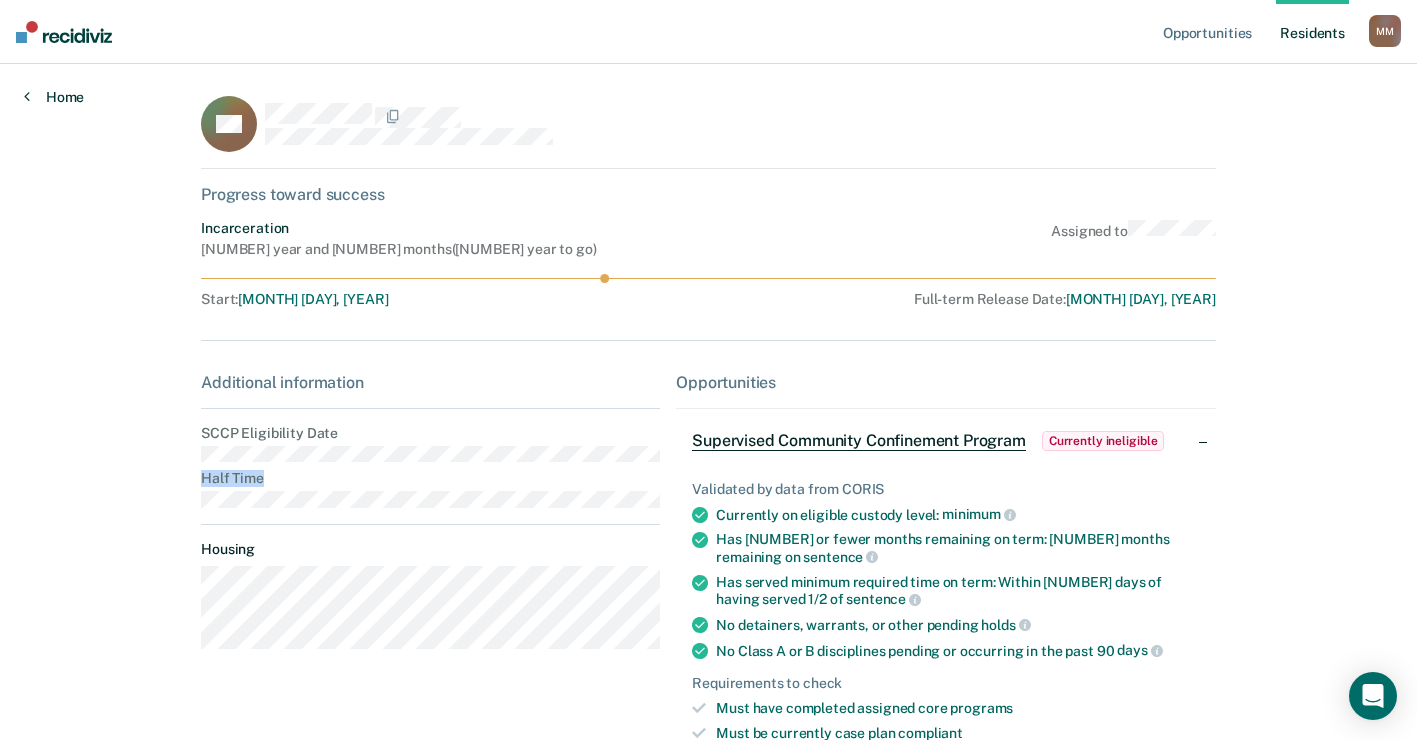click on "Home" at bounding box center (54, 97) 